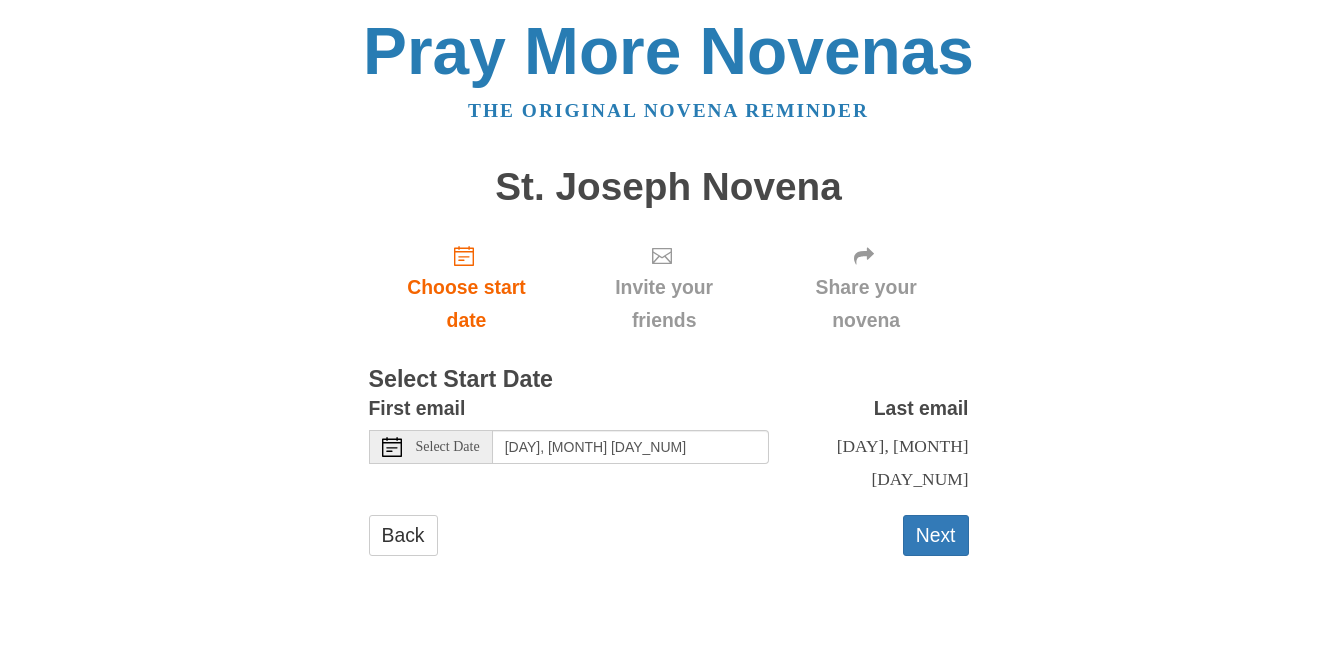 scroll, scrollTop: 0, scrollLeft: 0, axis: both 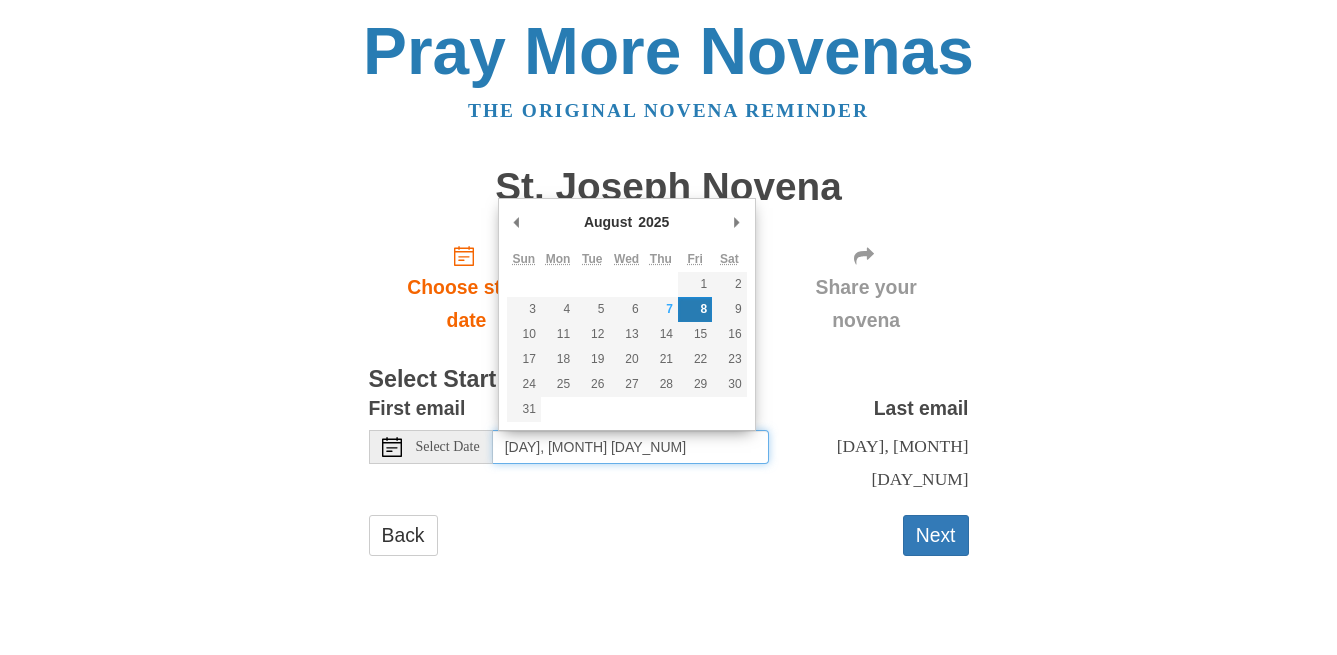 click on "Friday, August 8th" at bounding box center [631, 447] 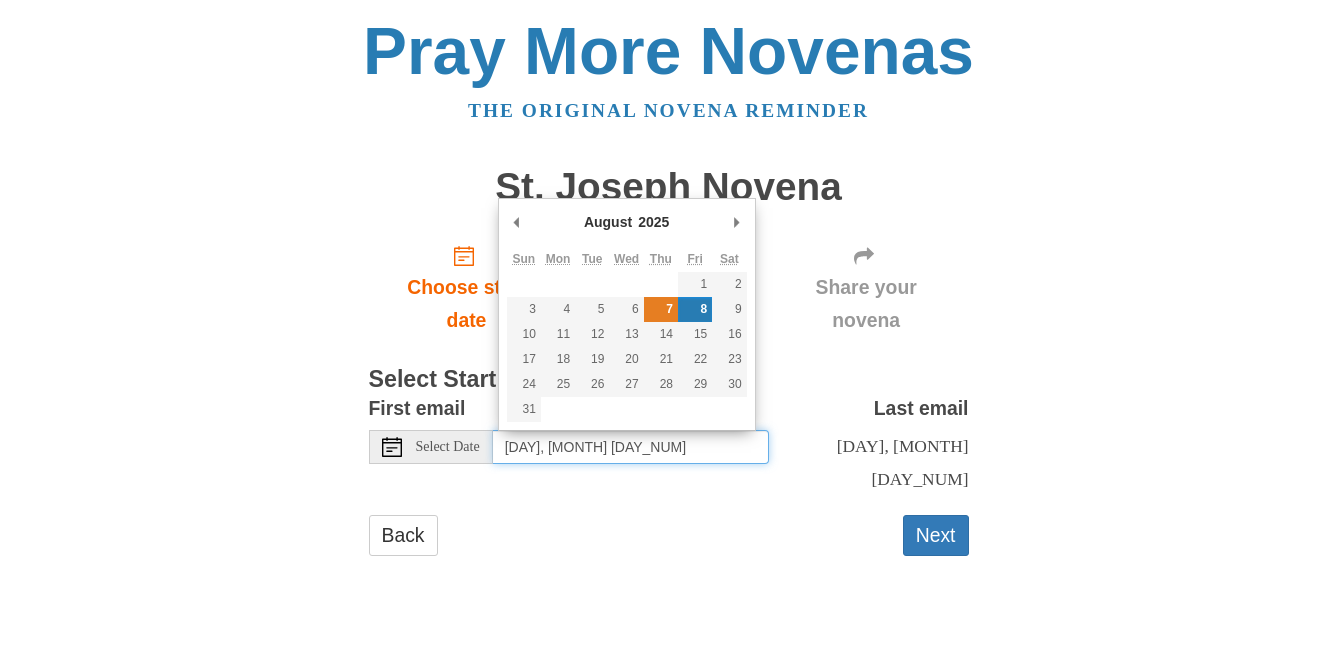 type on "Thursday, August 7th" 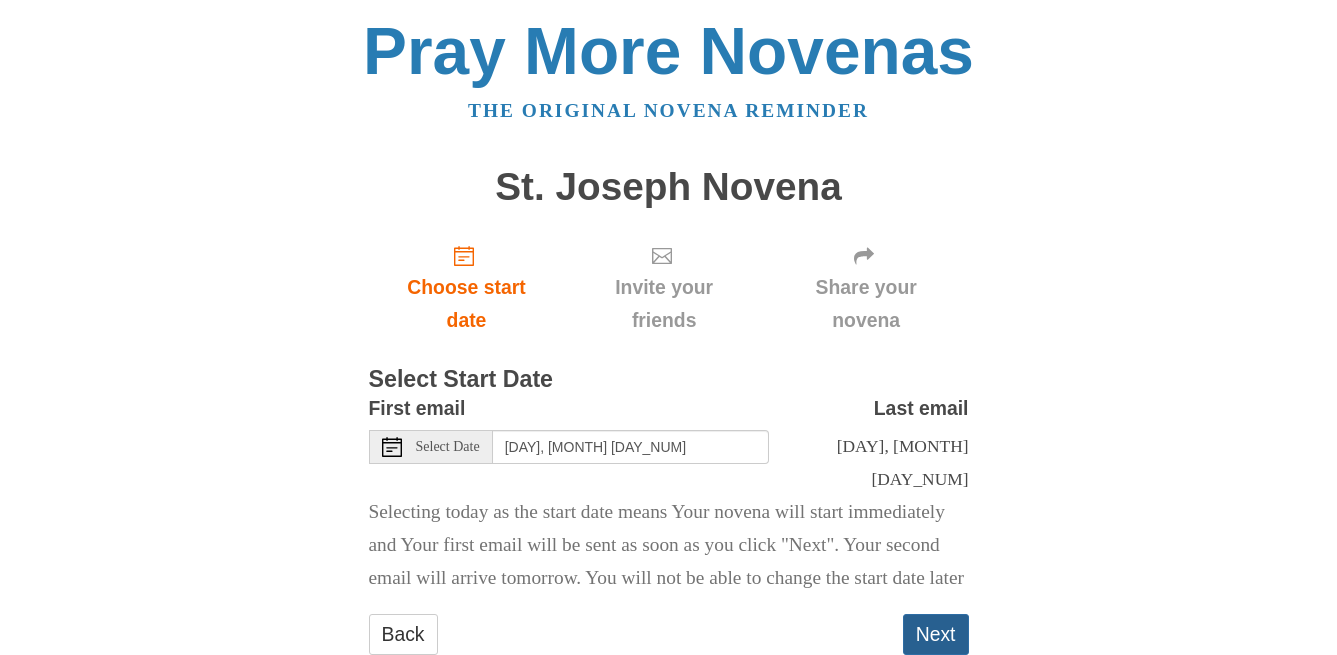 click on "Next" at bounding box center [936, 634] 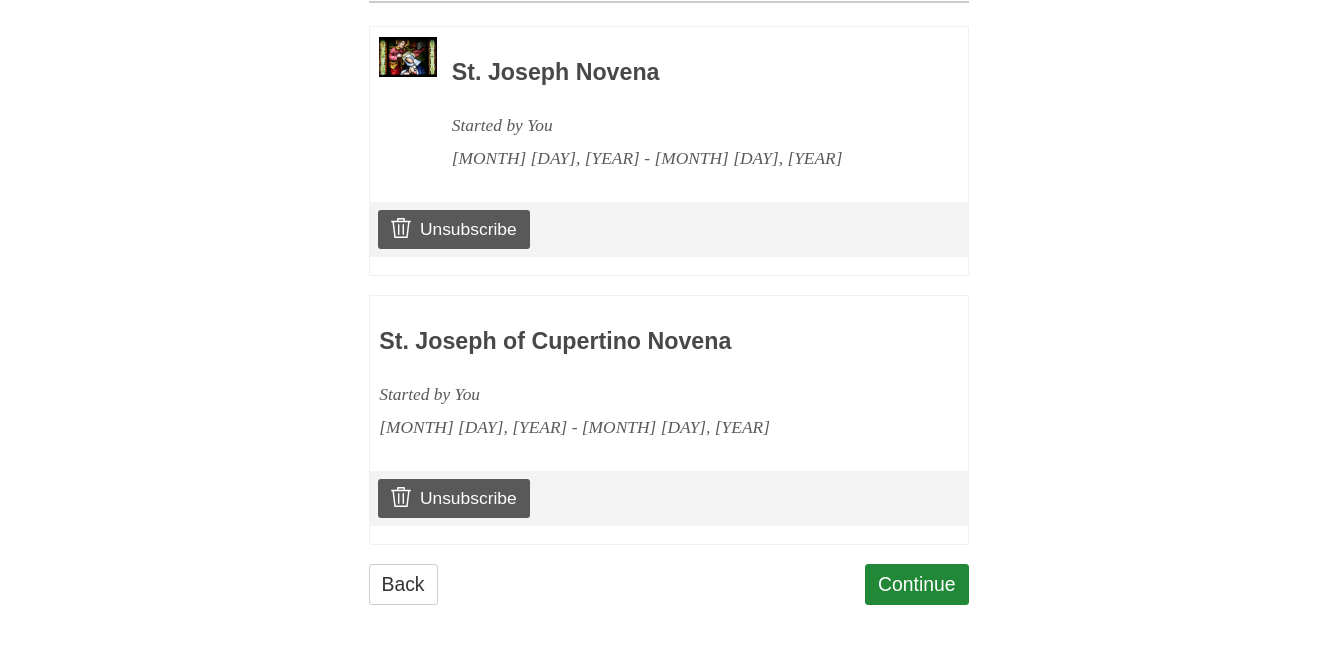 scroll, scrollTop: 937, scrollLeft: 0, axis: vertical 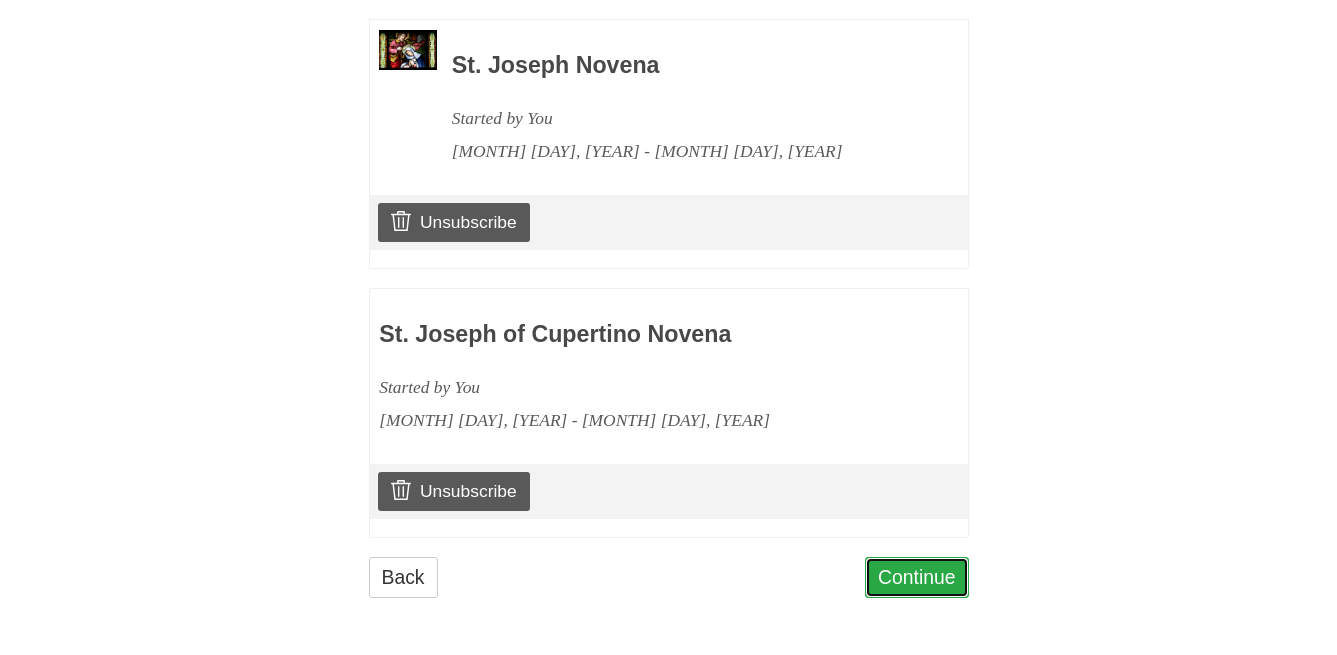click on "Continue" at bounding box center (917, 577) 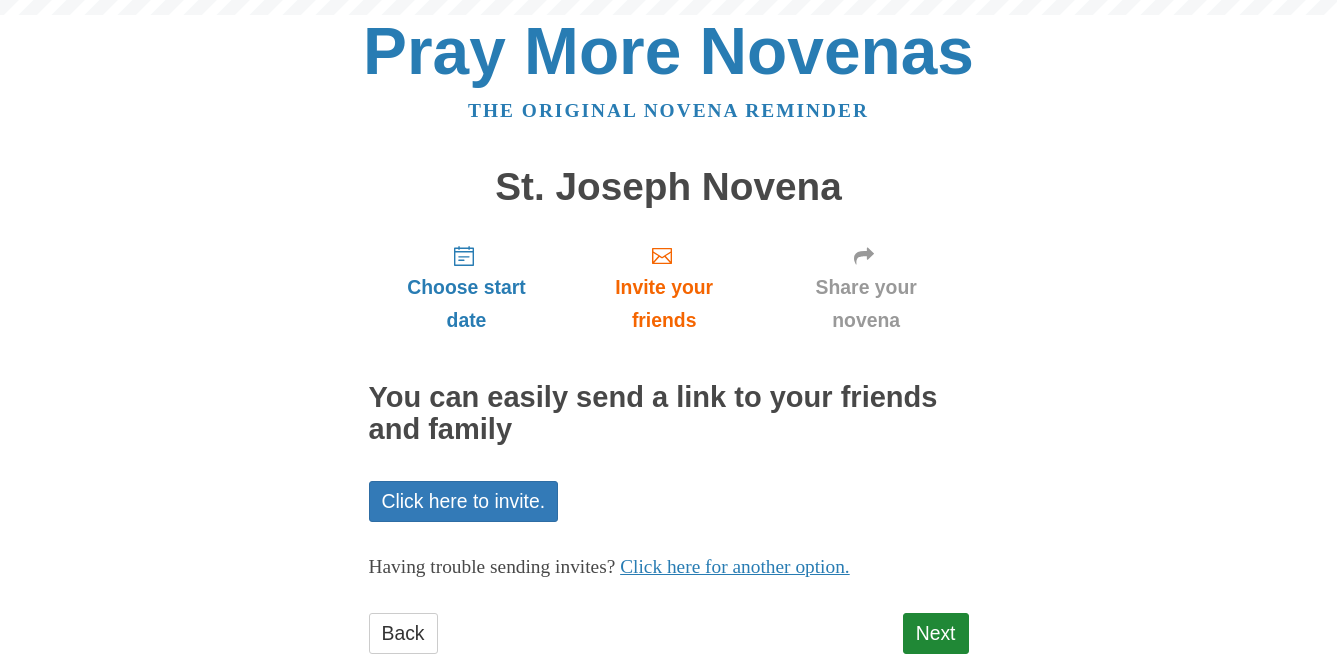scroll, scrollTop: 0, scrollLeft: 0, axis: both 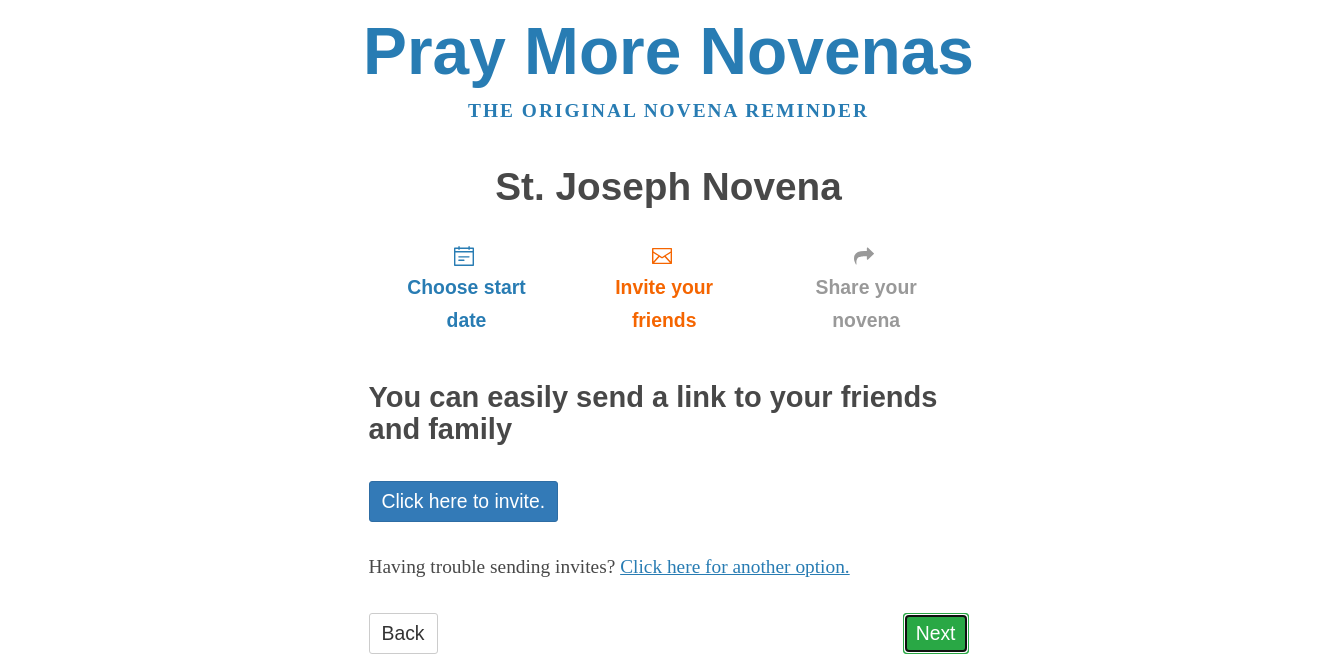 click on "Next" at bounding box center (936, 633) 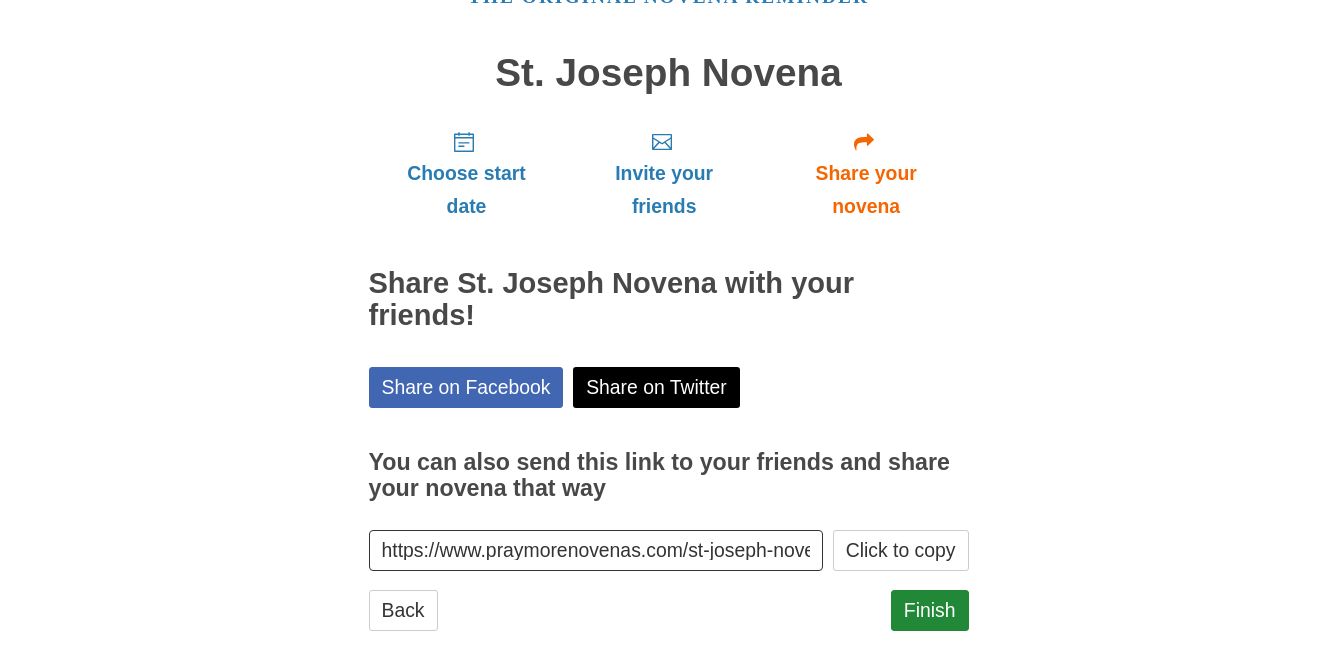 scroll, scrollTop: 116, scrollLeft: 0, axis: vertical 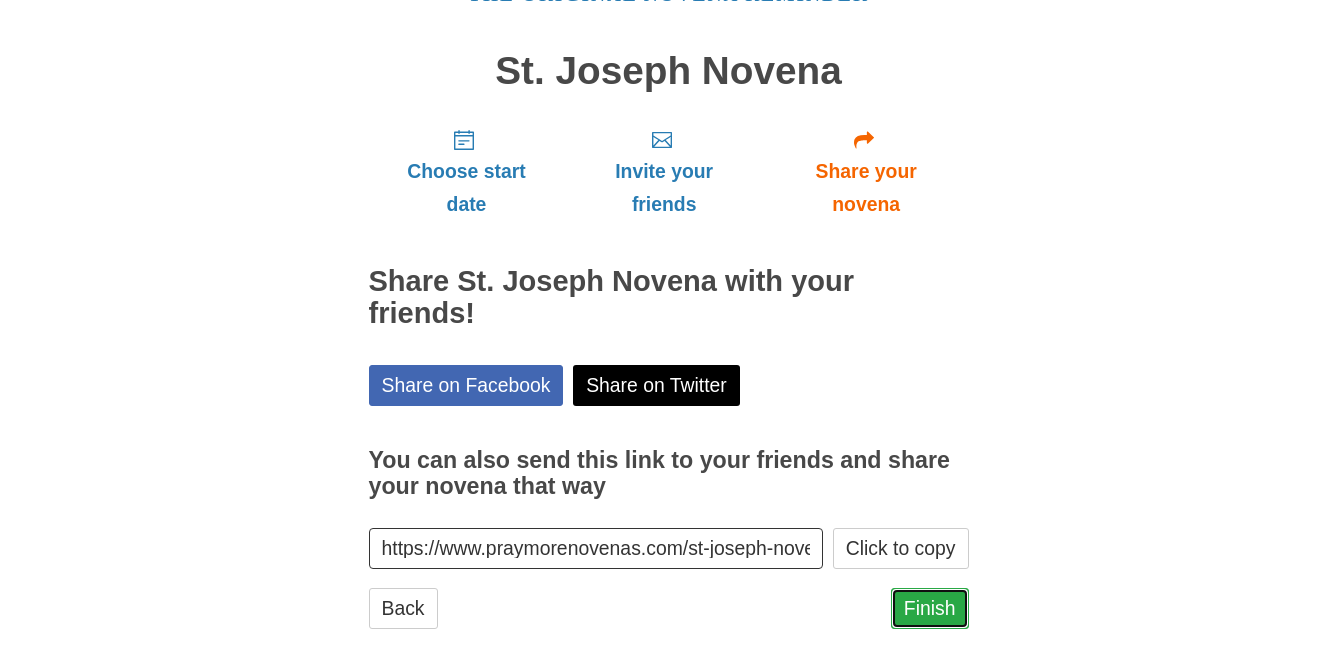 click on "Finish" at bounding box center [930, 608] 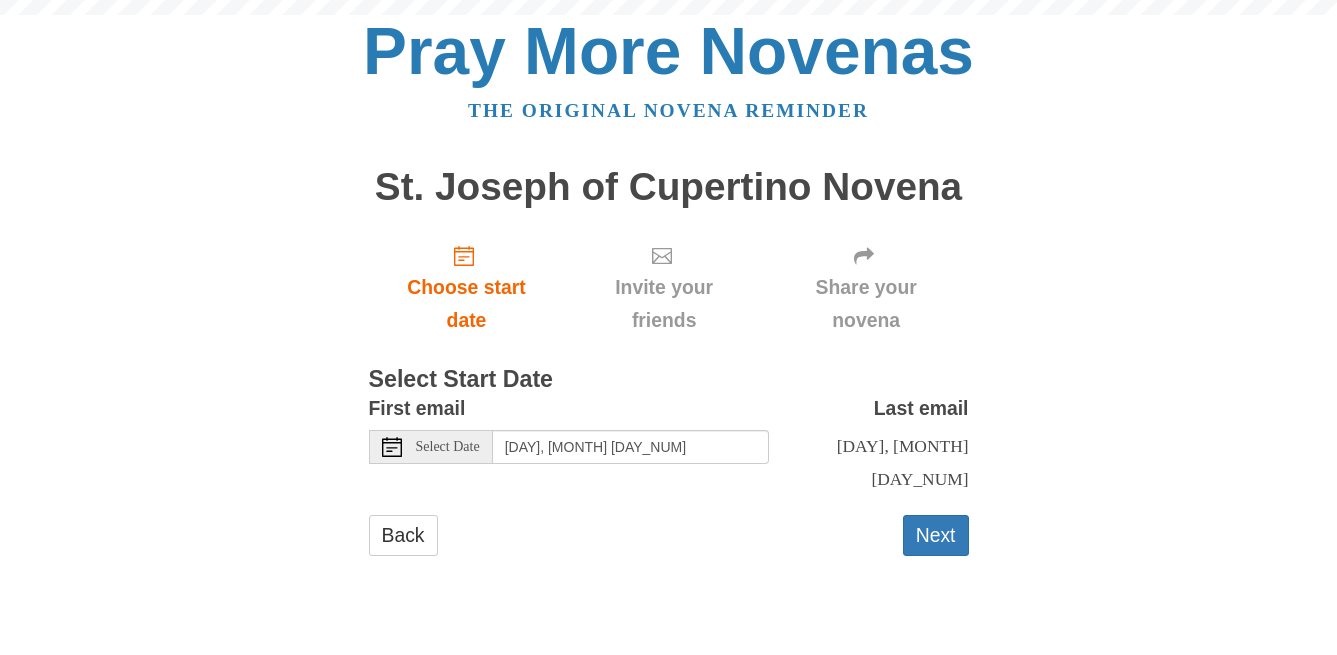scroll, scrollTop: 0, scrollLeft: 0, axis: both 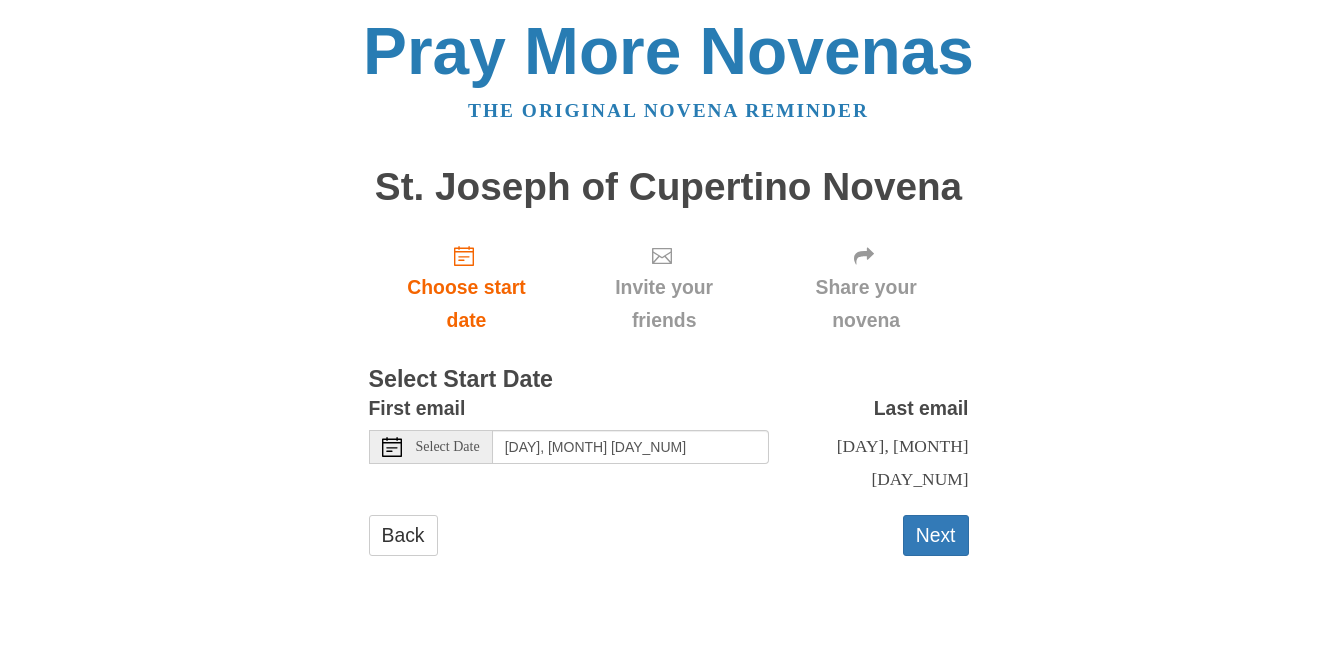 click on "First email
Select Date
Friday, August 8th" at bounding box center (569, 436) 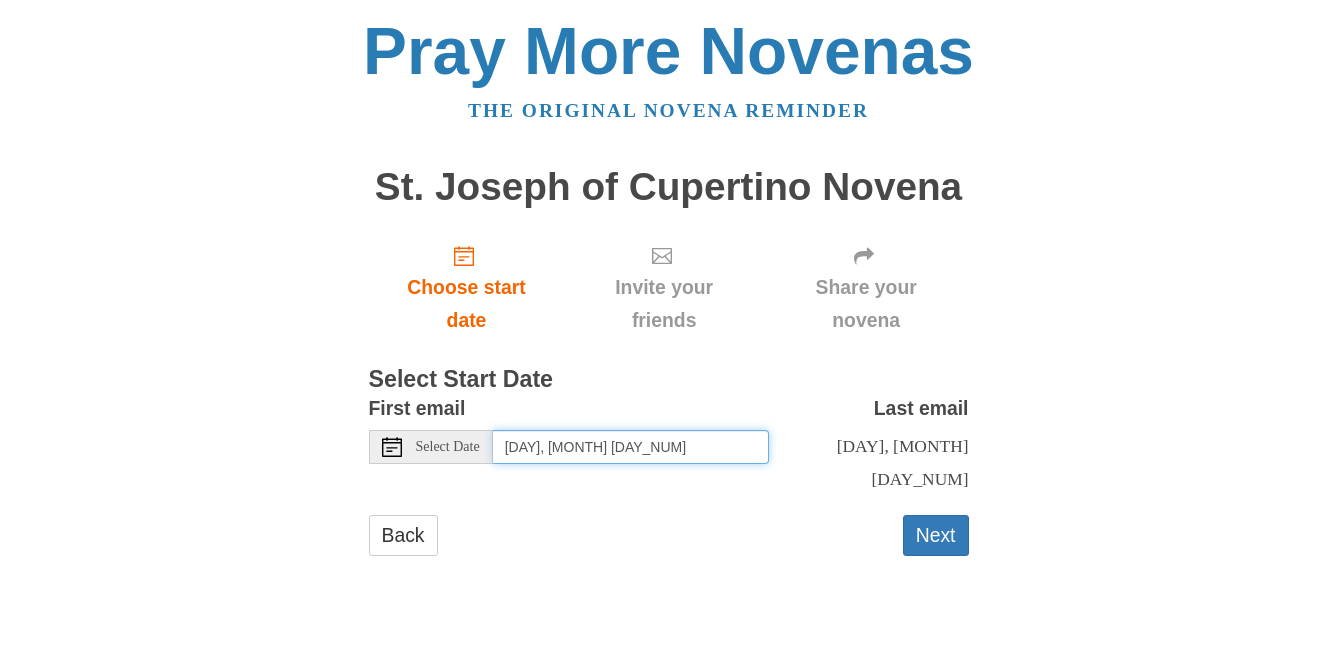 click on "Friday, August 8th" at bounding box center [631, 447] 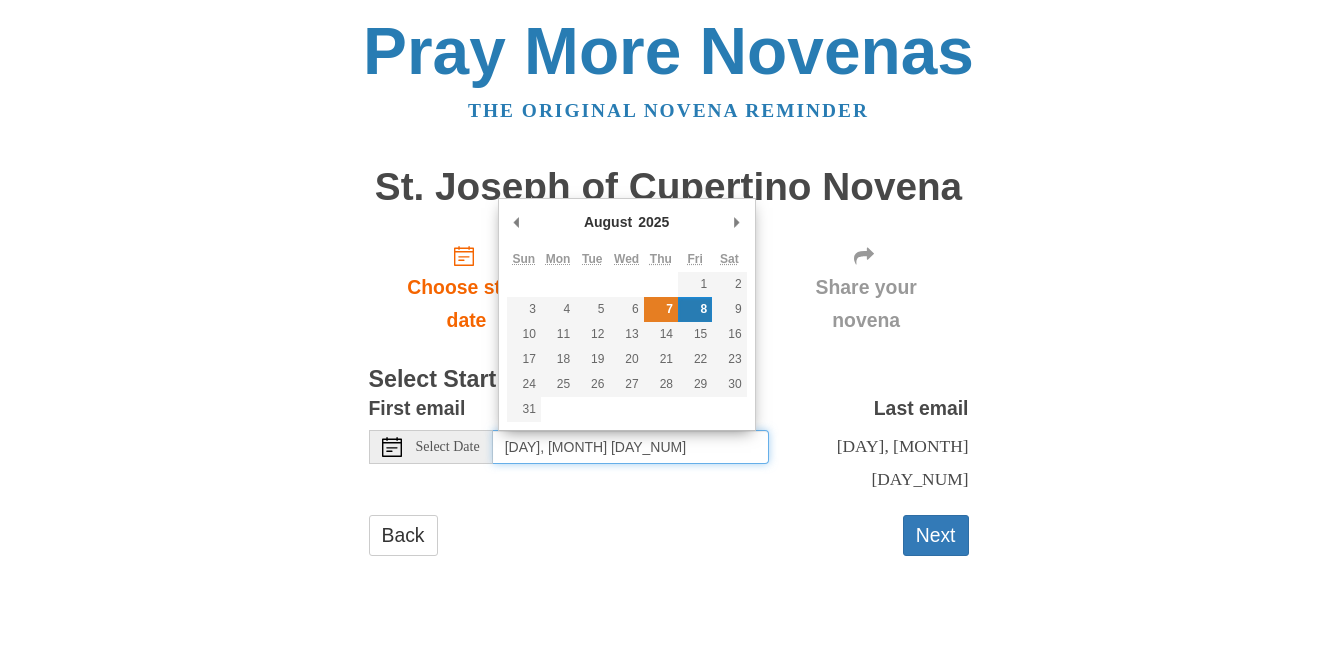 type on "Thursday, August 7th" 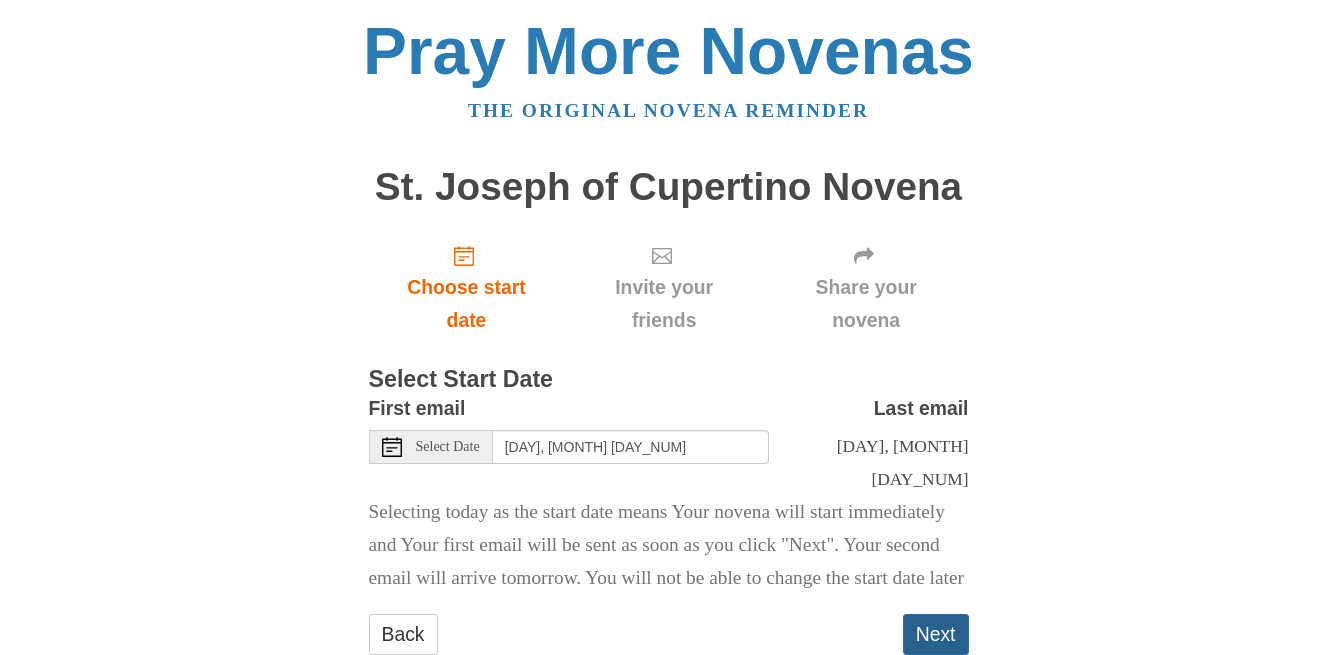 click on "Next" at bounding box center [936, 634] 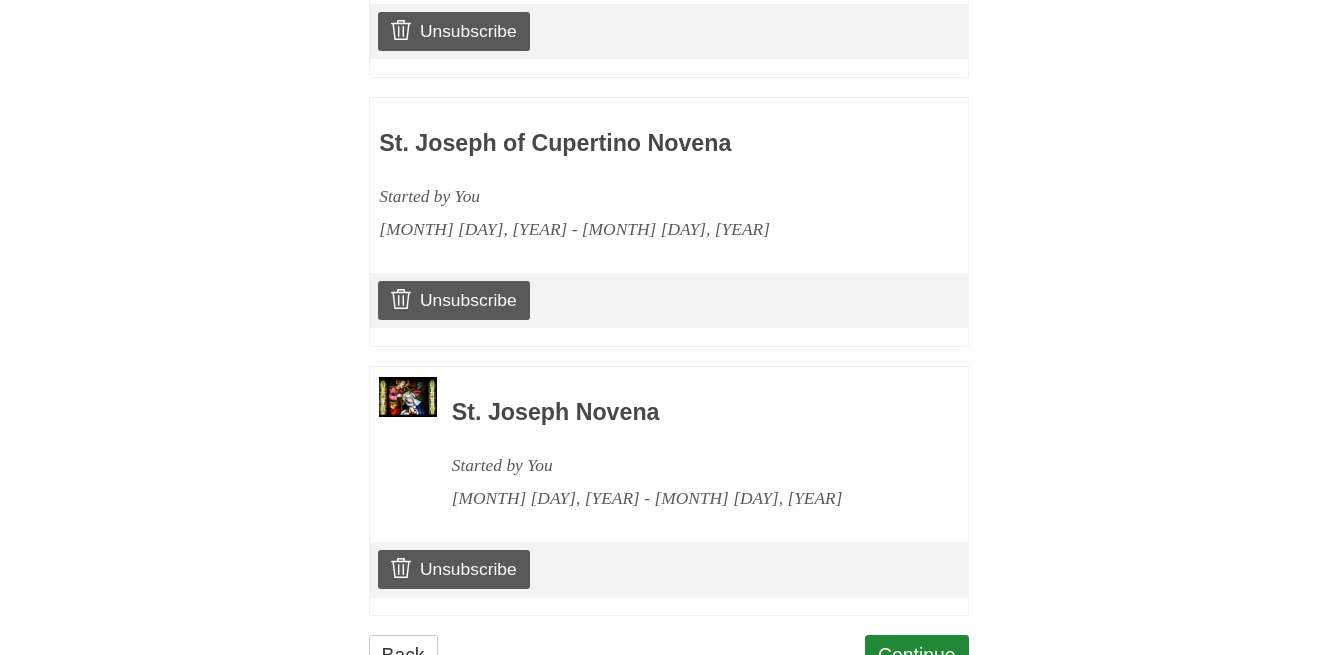 scroll, scrollTop: 1129, scrollLeft: 0, axis: vertical 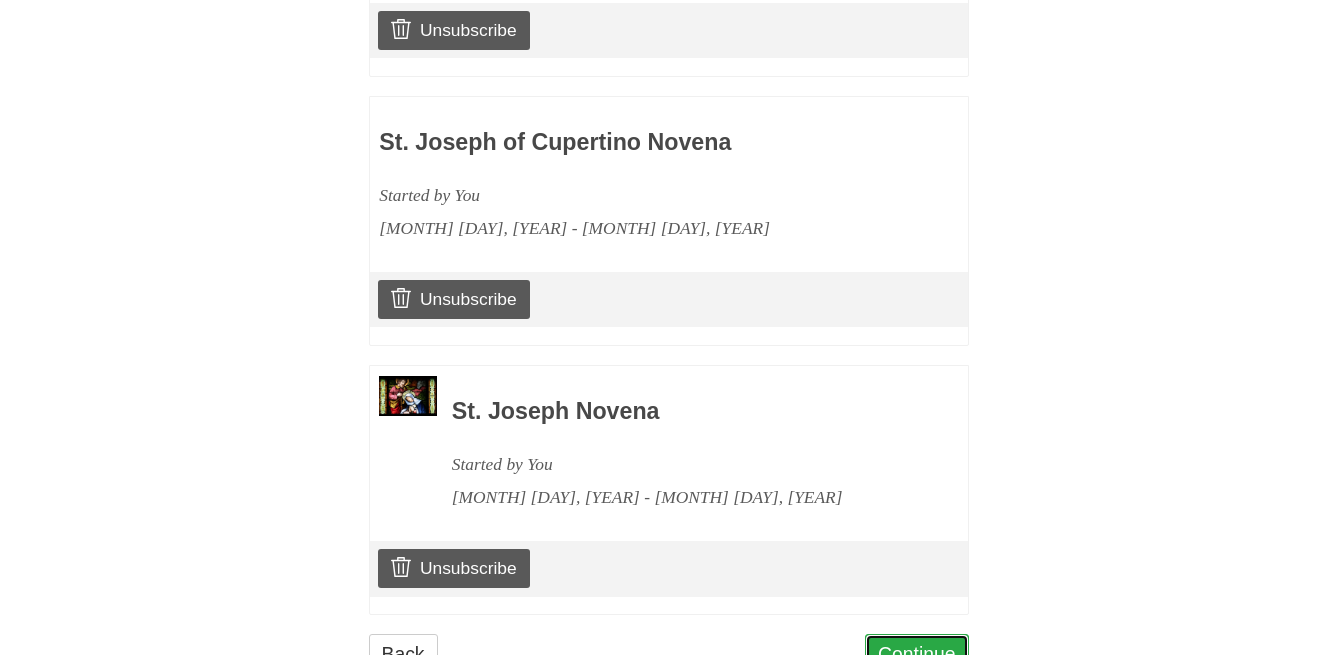 click on "Continue" at bounding box center [917, 654] 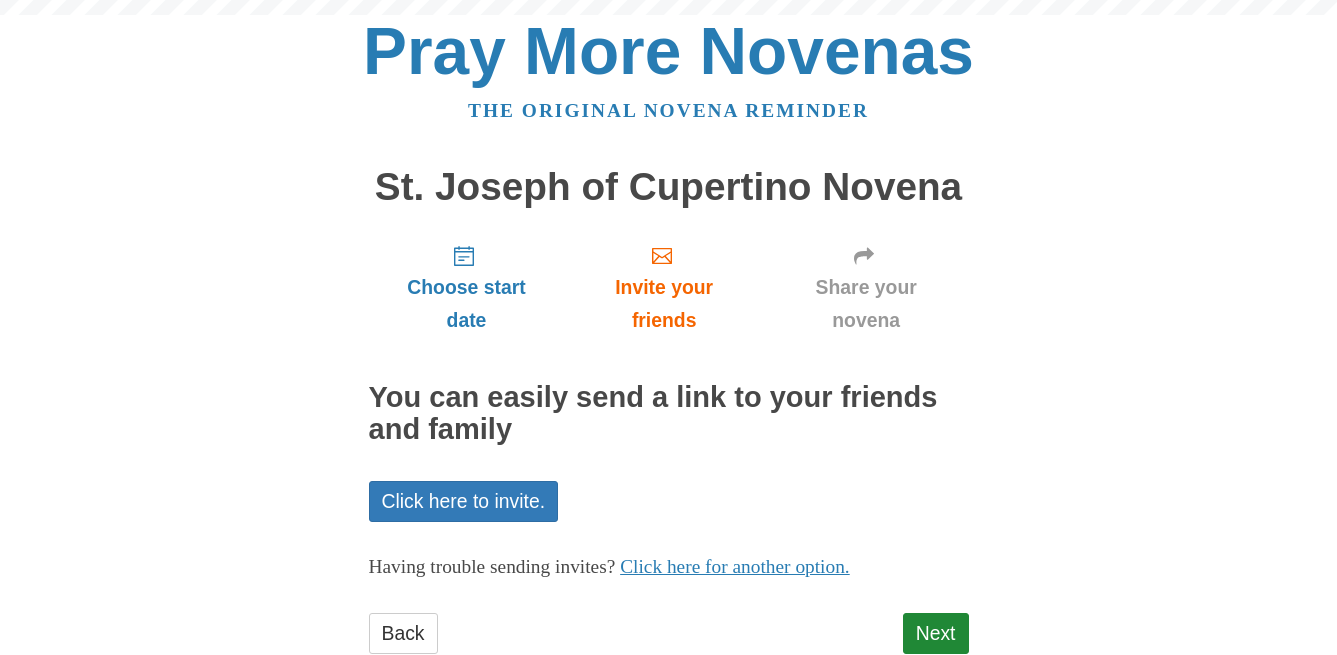 scroll, scrollTop: 0, scrollLeft: 0, axis: both 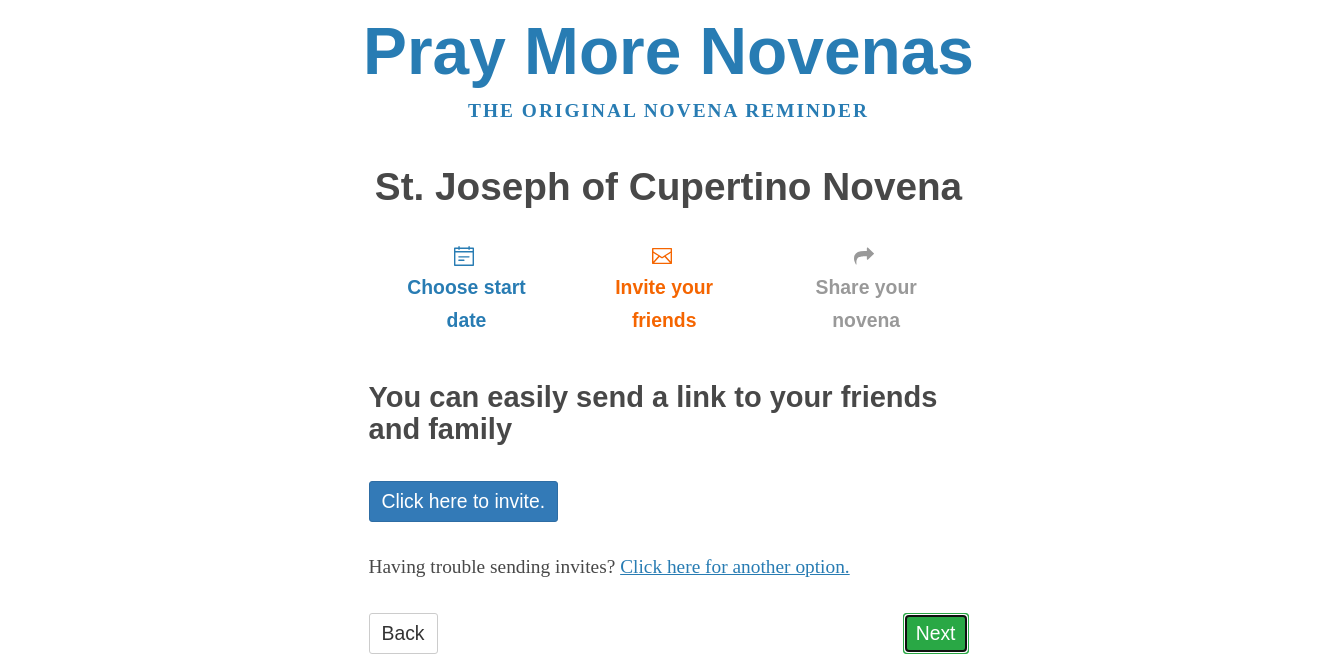 click on "Next" at bounding box center (936, 633) 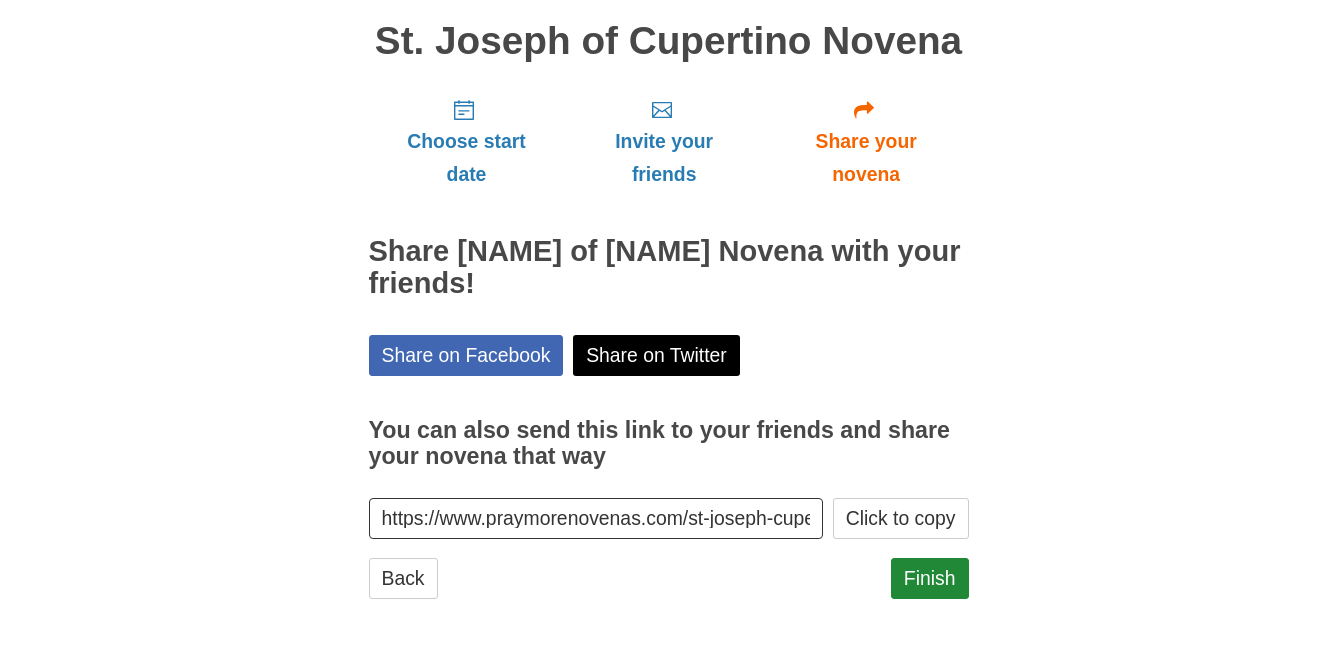 scroll, scrollTop: 148, scrollLeft: 0, axis: vertical 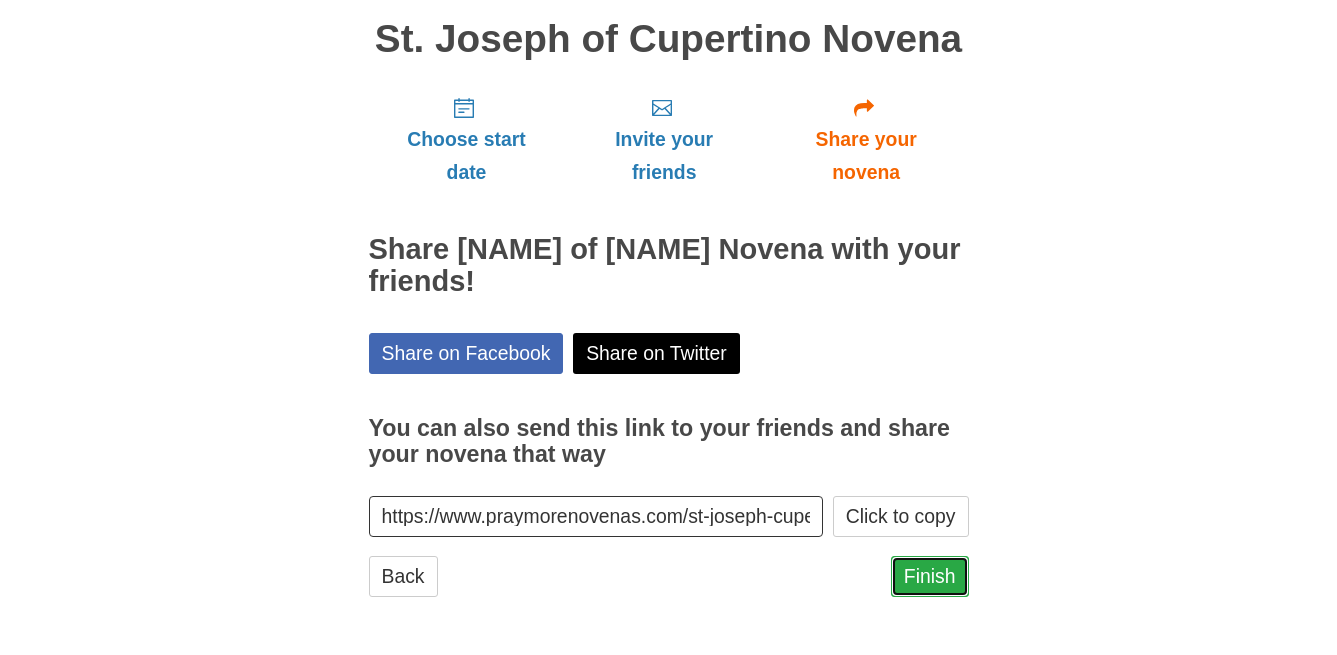 click on "Finish" at bounding box center [930, 576] 